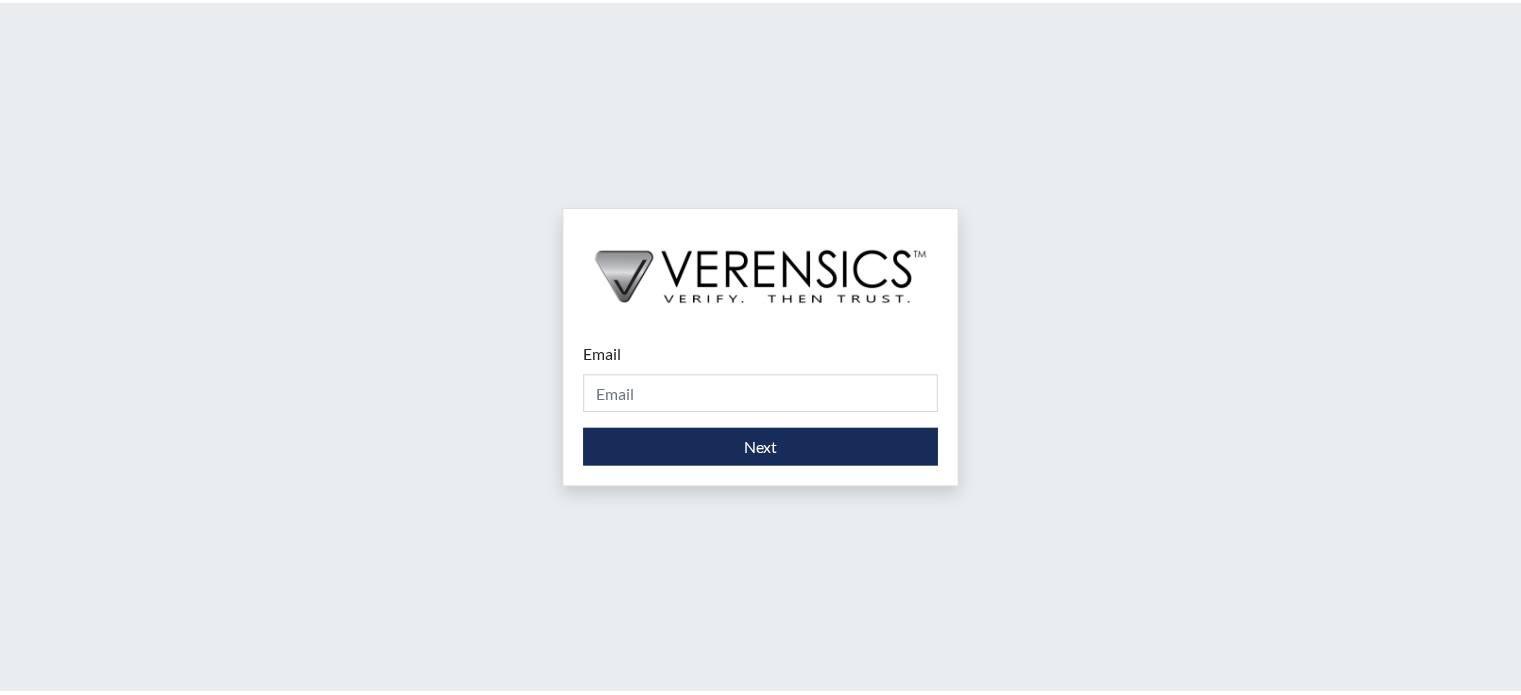 scroll, scrollTop: 0, scrollLeft: 0, axis: both 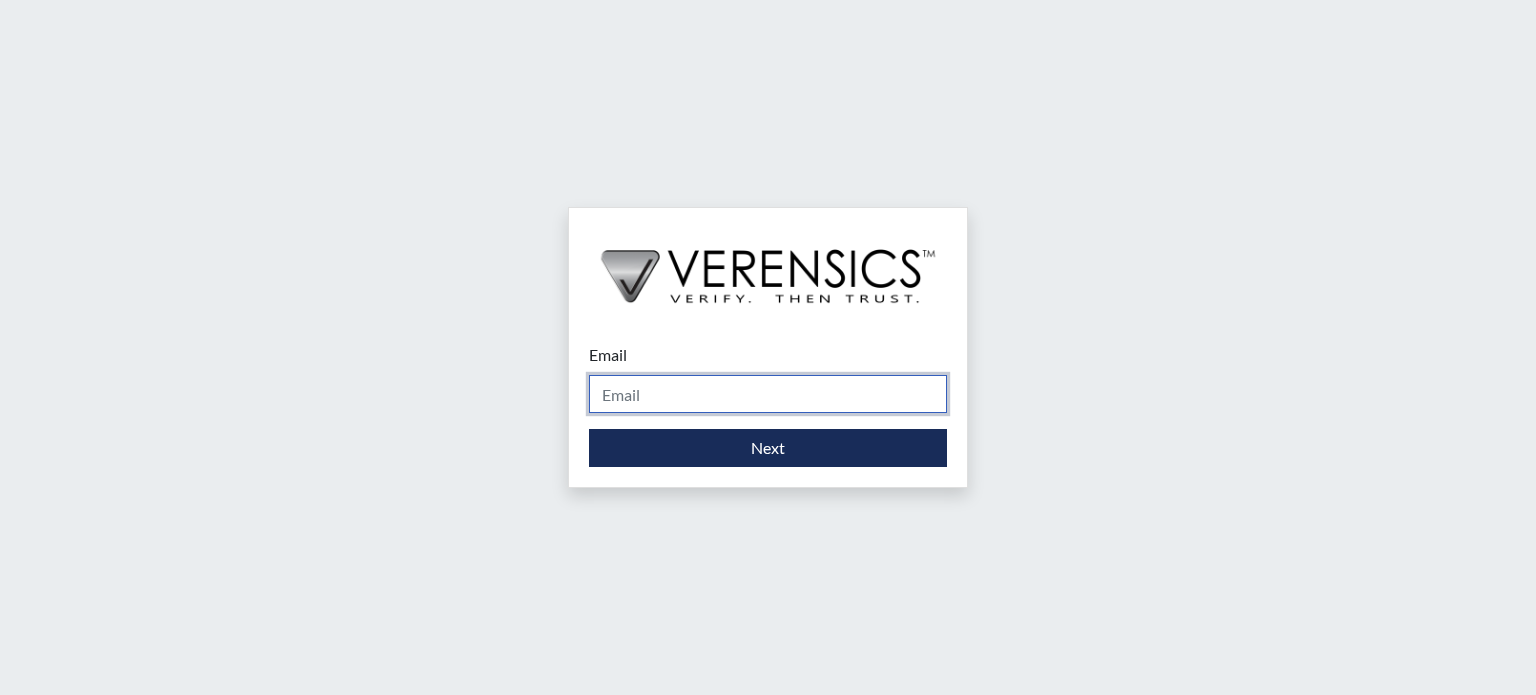 click on "Email" at bounding box center (768, 394) 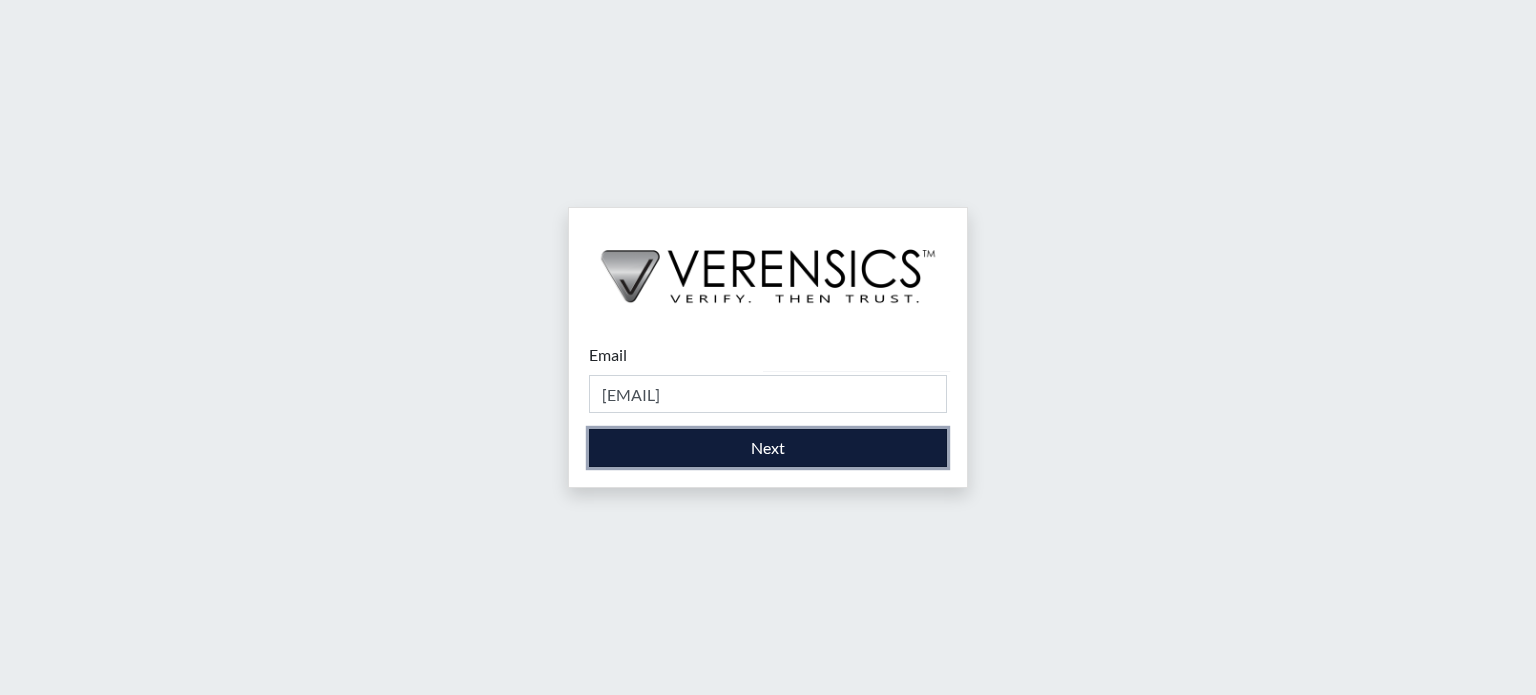 click on "Next" at bounding box center (768, 448) 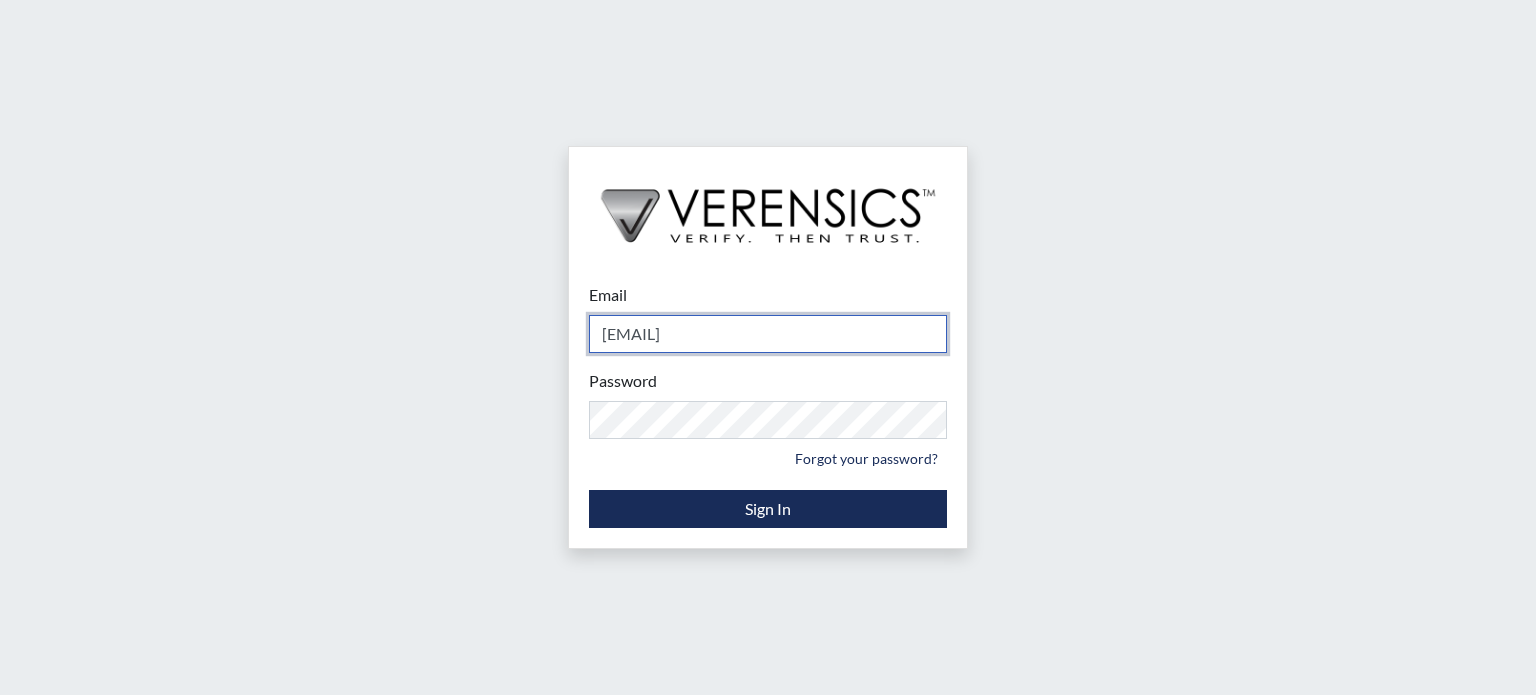 type on "[EMAIL]" 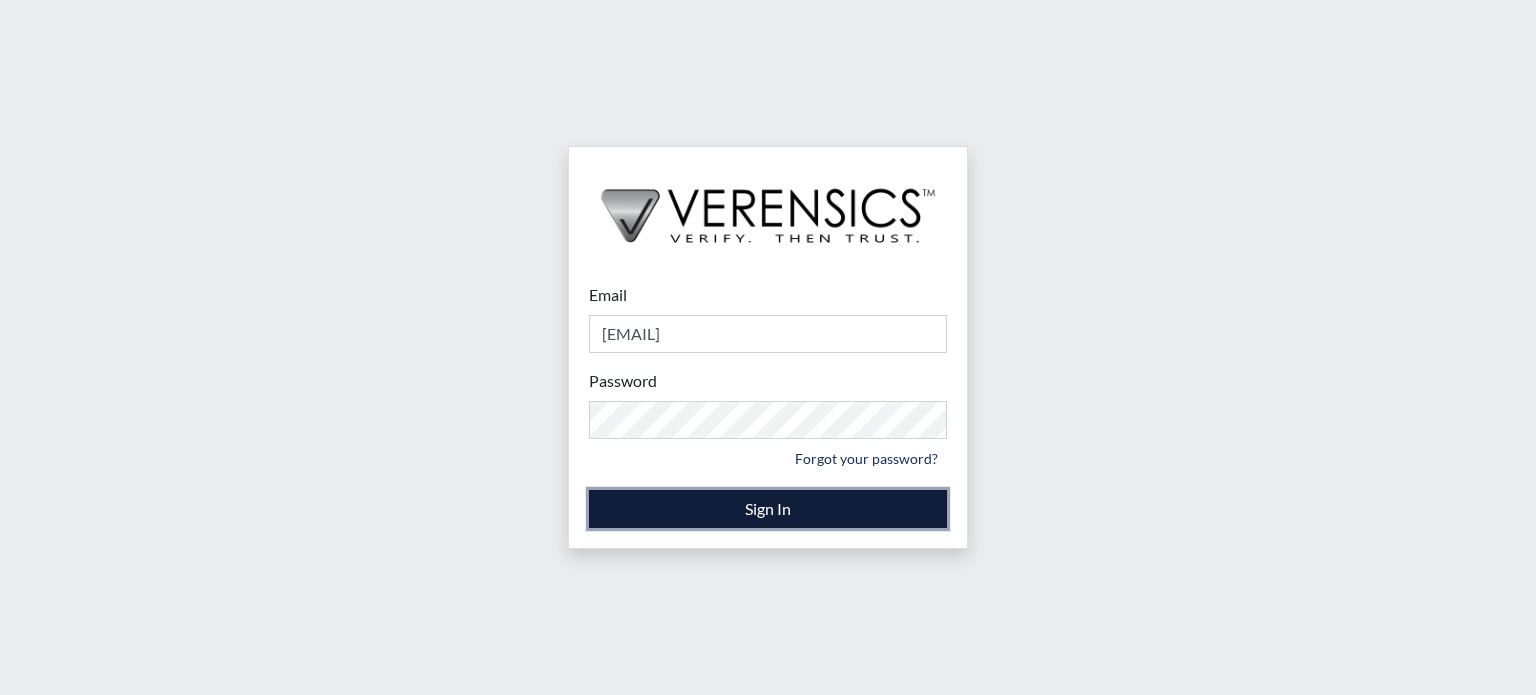 click on "Sign In" at bounding box center [768, 509] 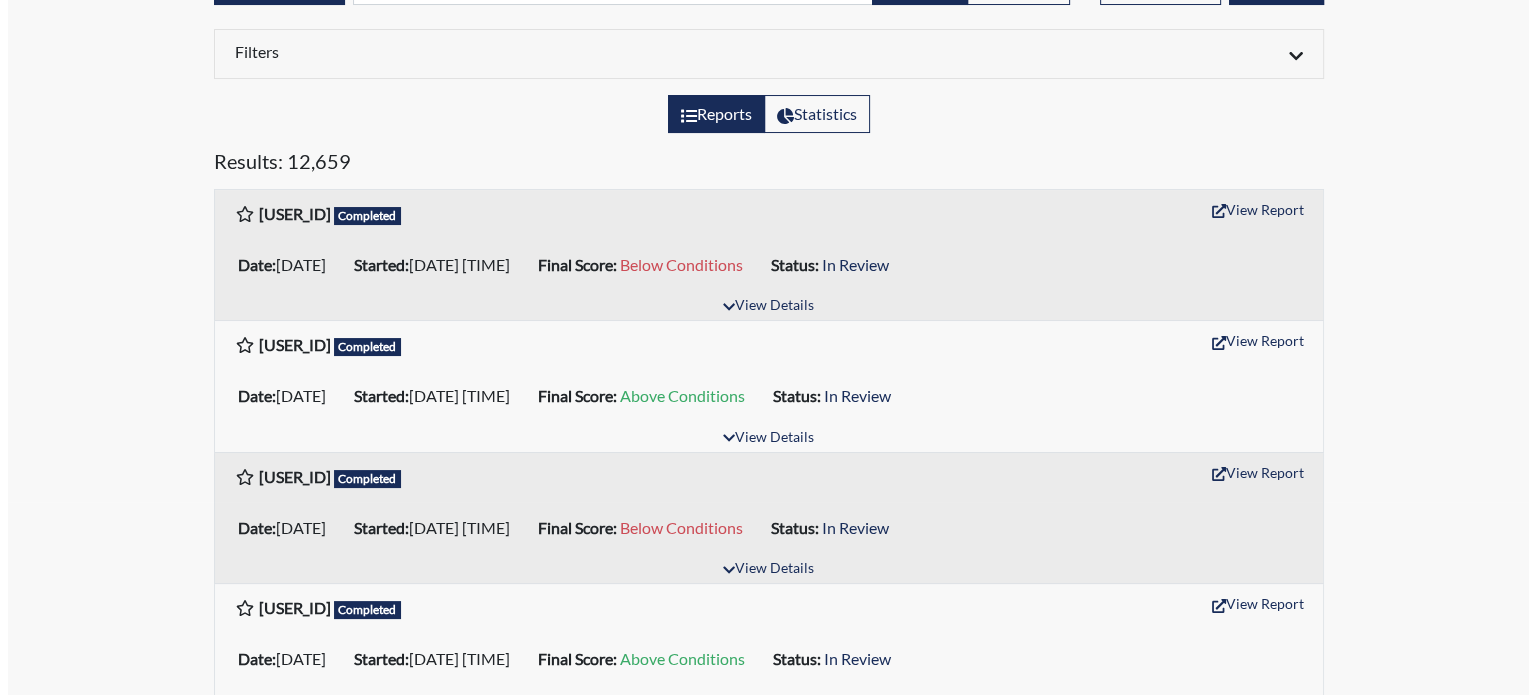 scroll, scrollTop: 0, scrollLeft: 0, axis: both 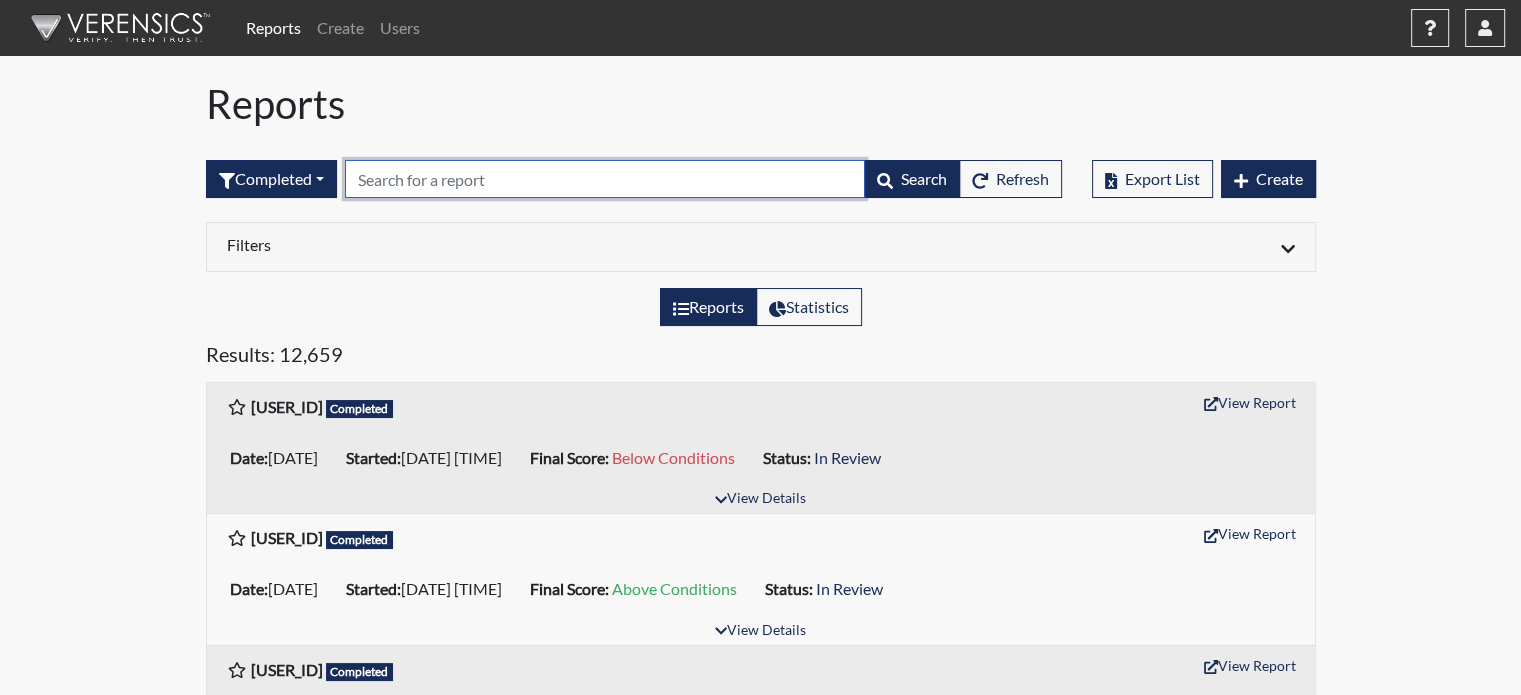 click at bounding box center [605, 179] 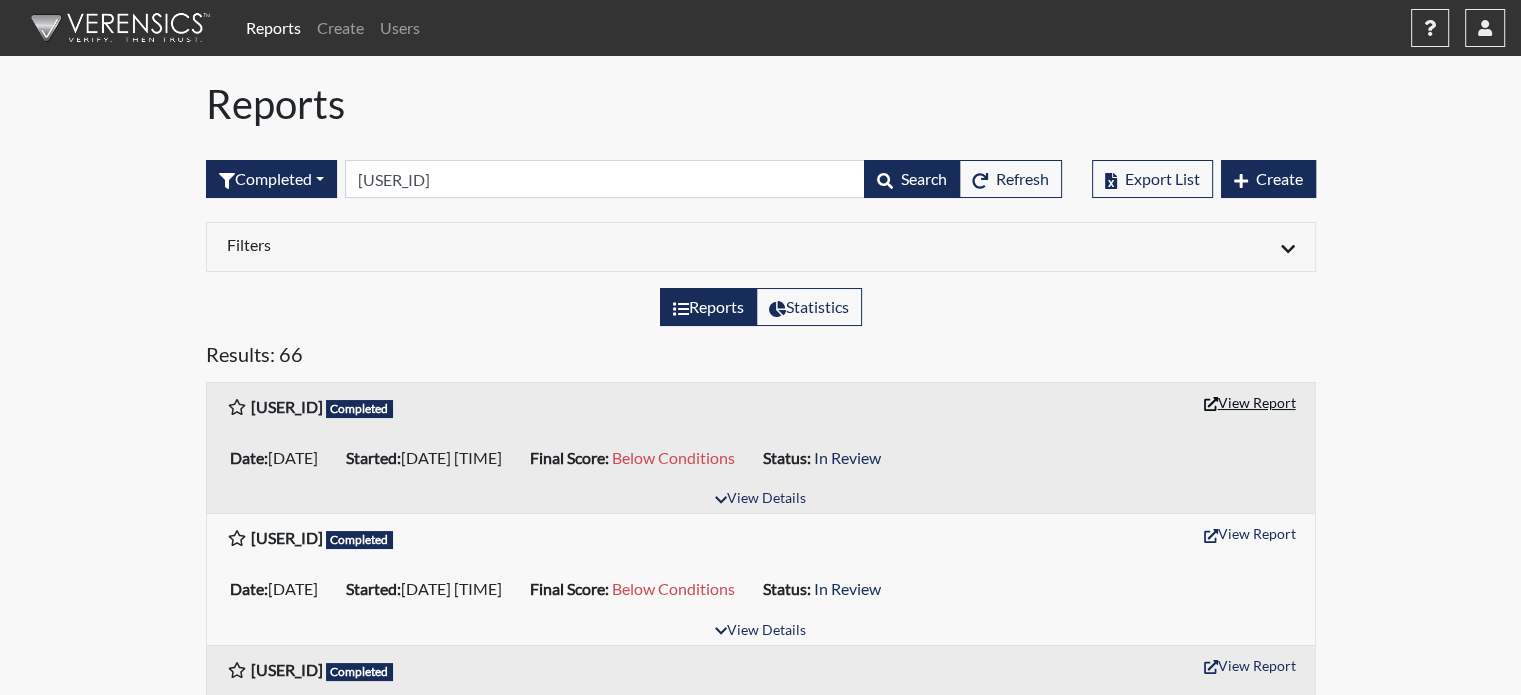 click on "View Report" at bounding box center (1250, 402) 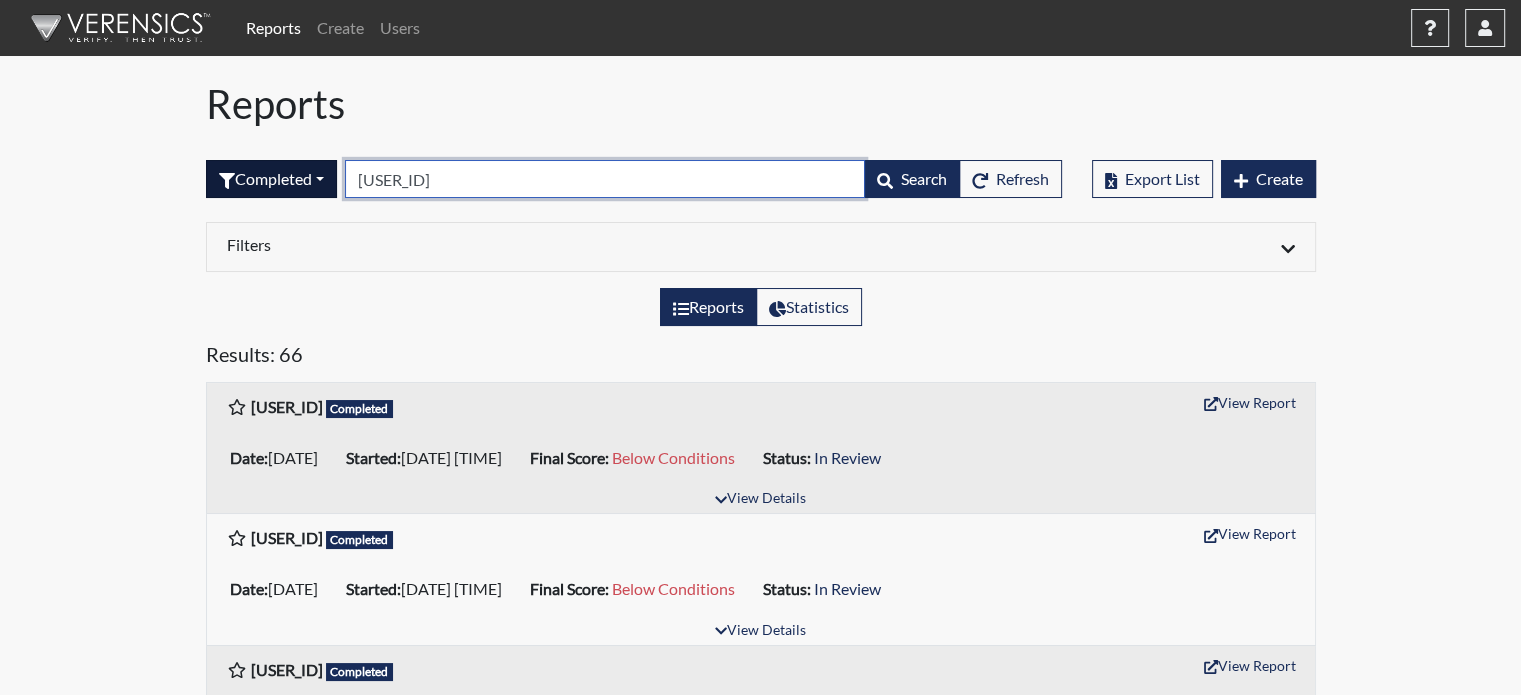 drag, startPoint x: 432, startPoint y: 183, endPoint x: 252, endPoint y: 177, distance: 180.09998 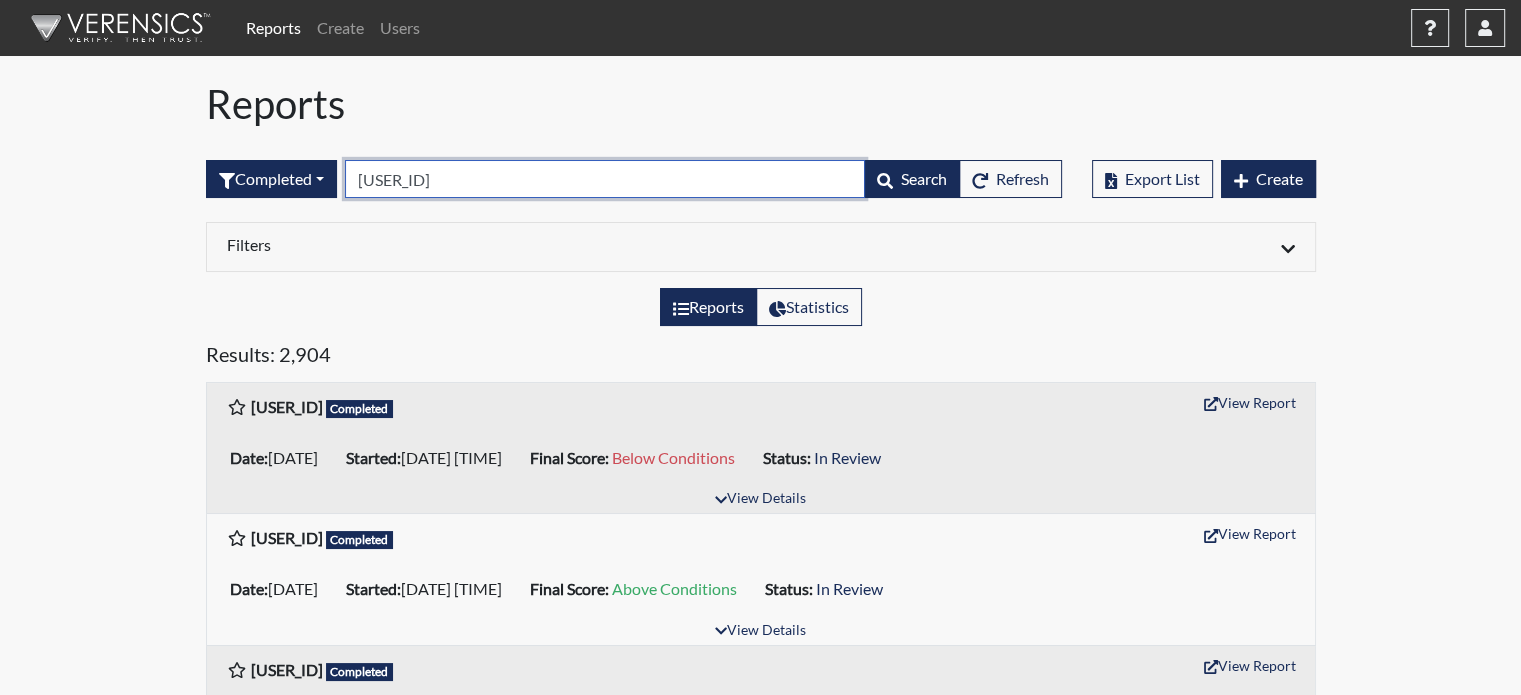type on "[USER_ID]" 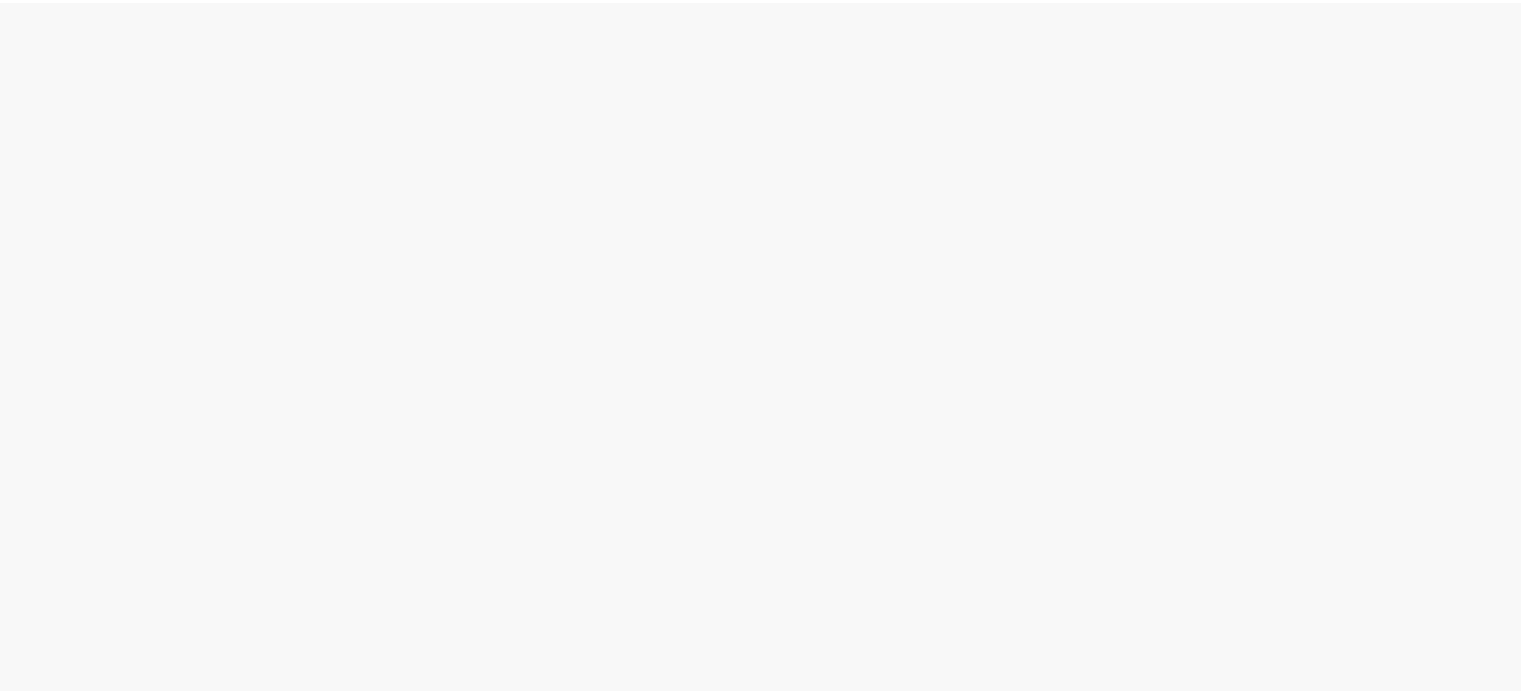 scroll, scrollTop: 0, scrollLeft: 0, axis: both 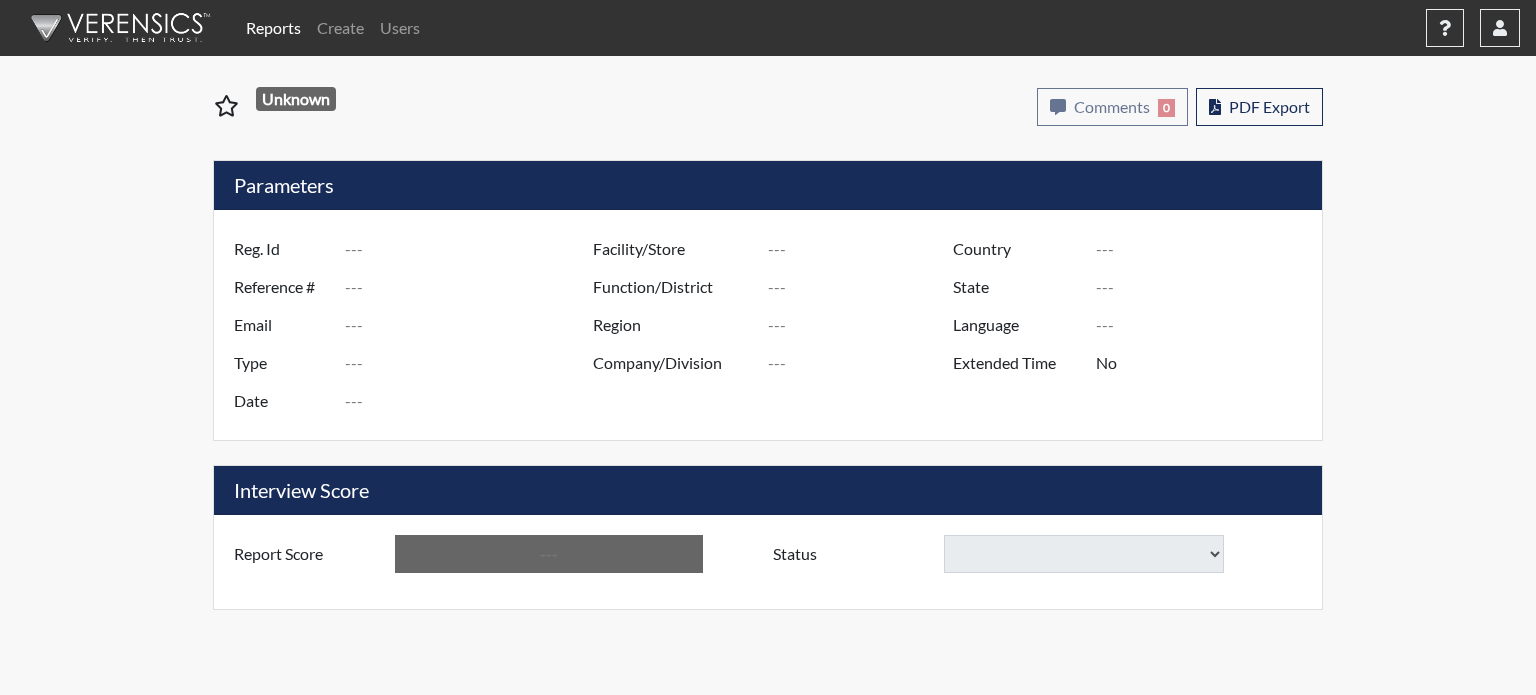 select 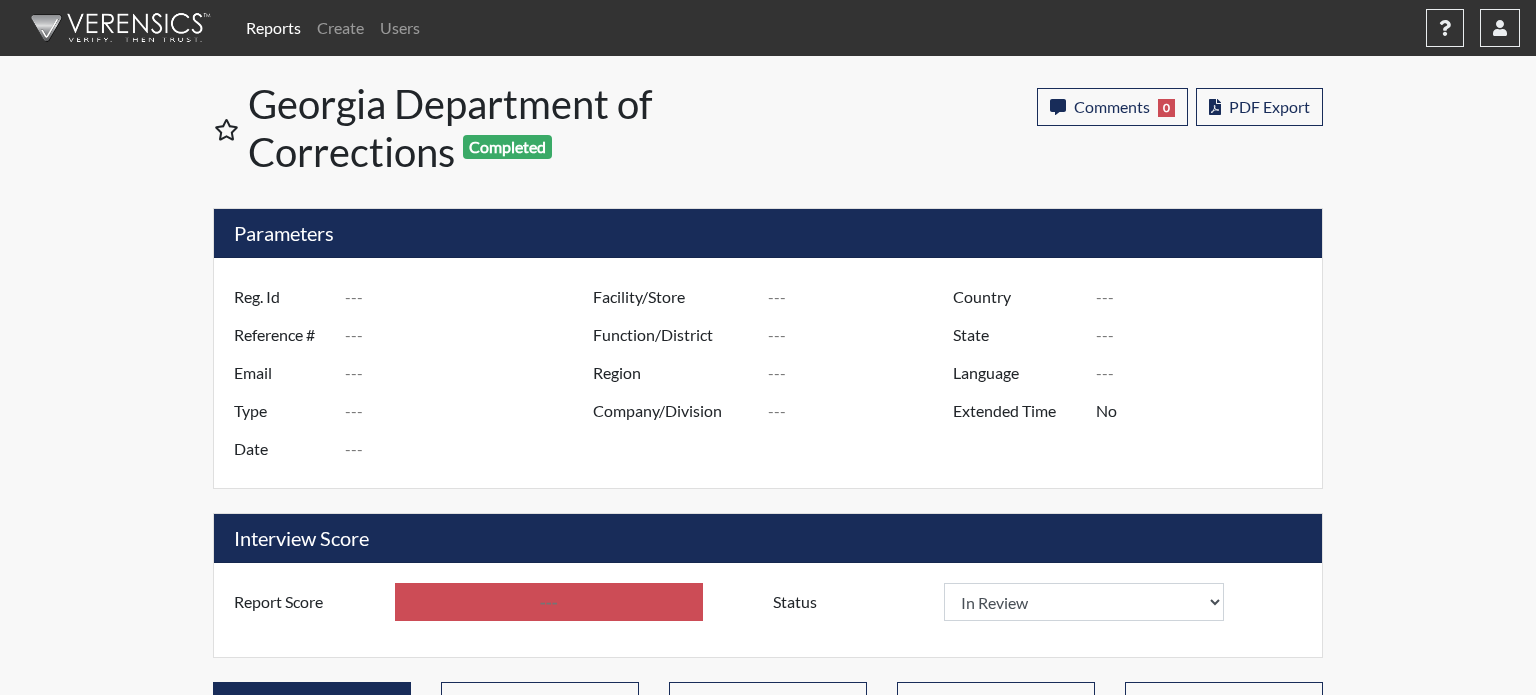 type on "bls5606" 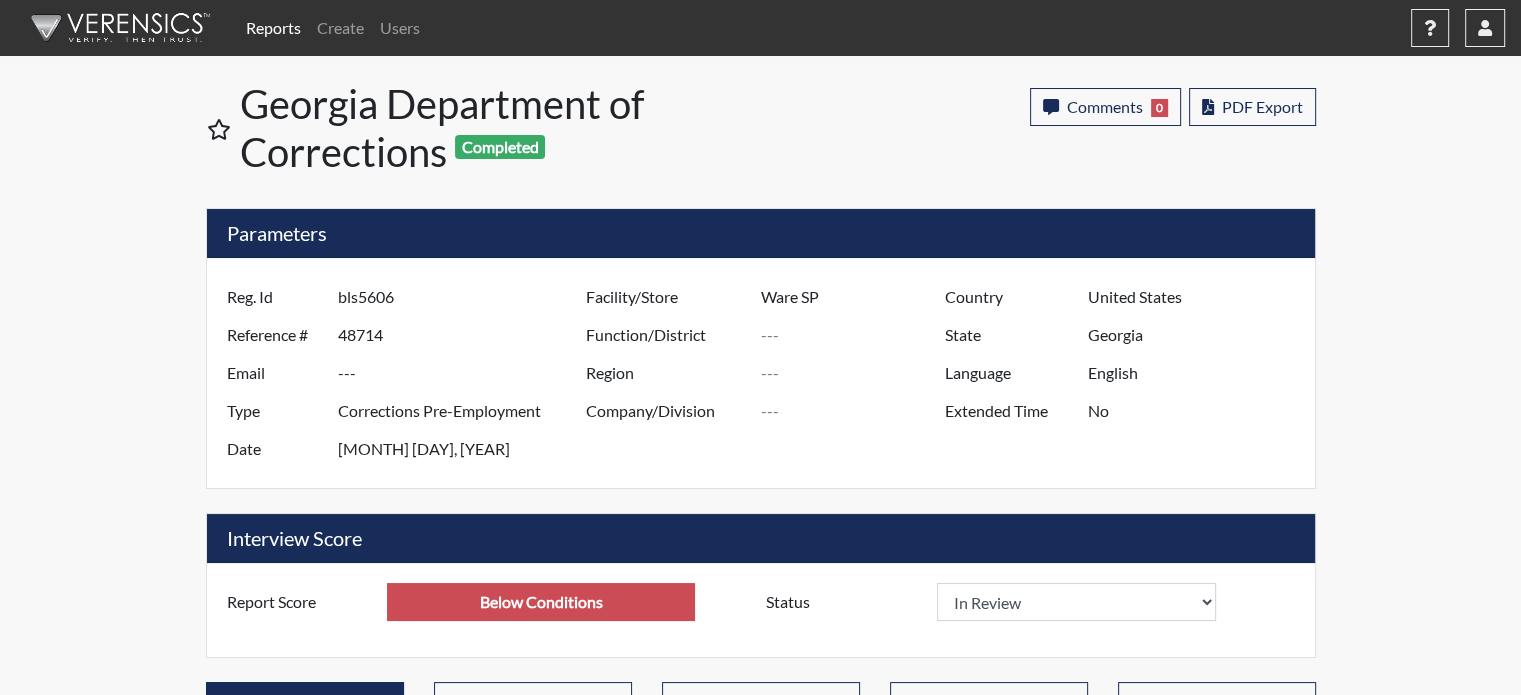scroll, scrollTop: 999668, scrollLeft: 999168, axis: both 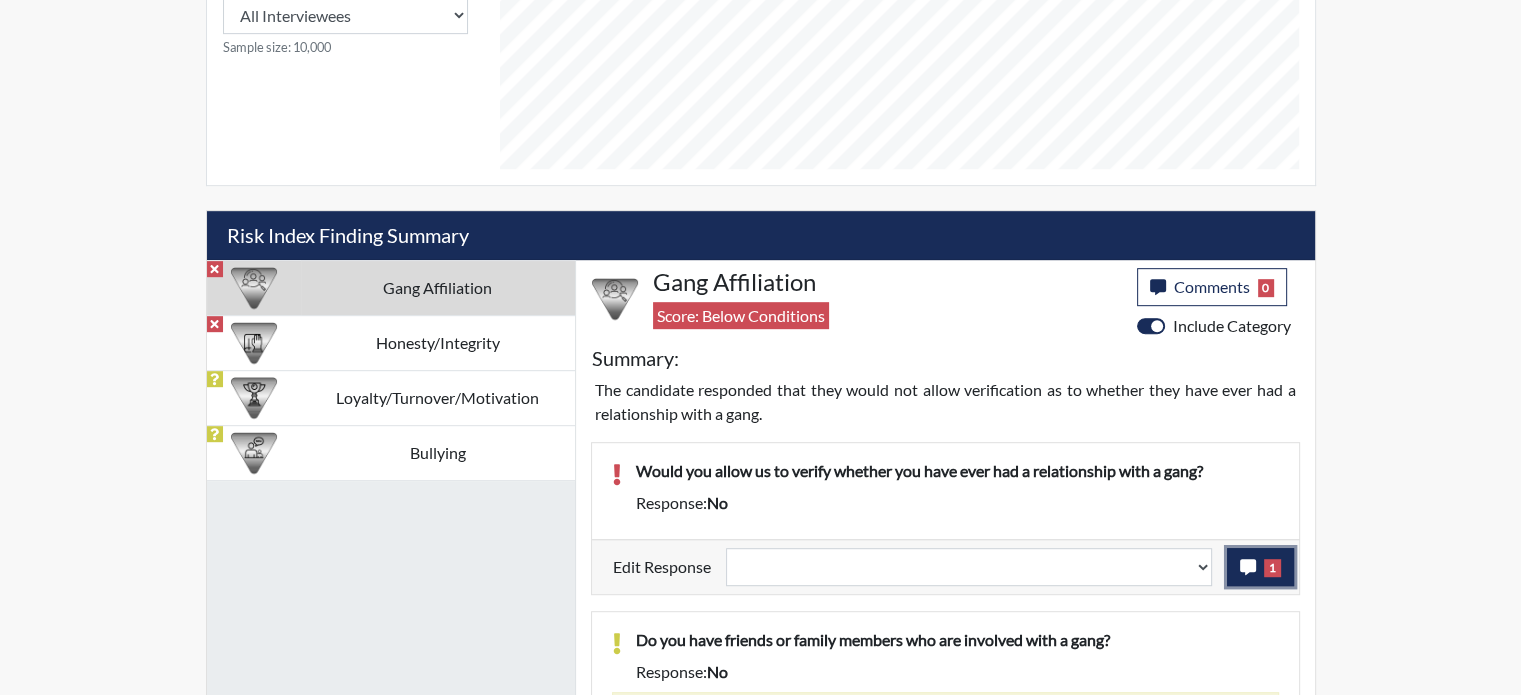 click 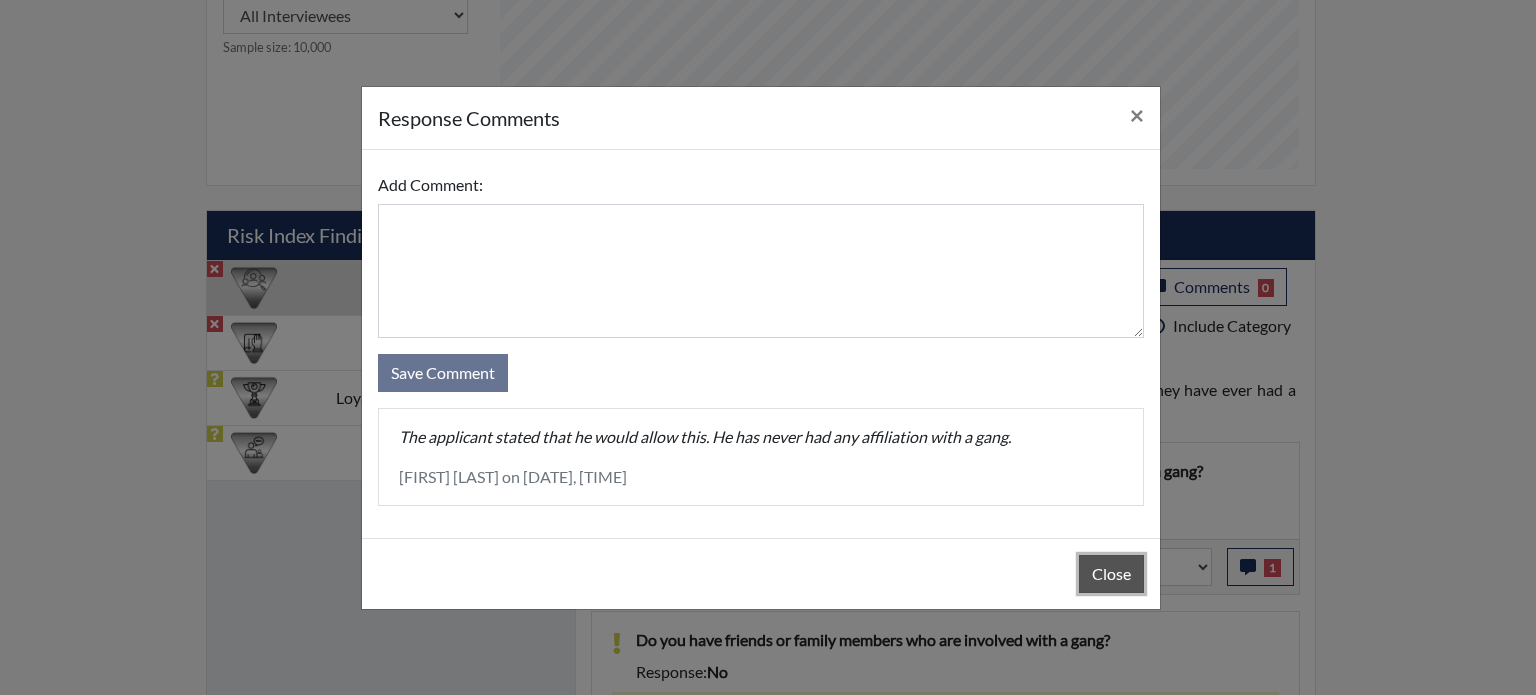 click on "Close" at bounding box center (1111, 574) 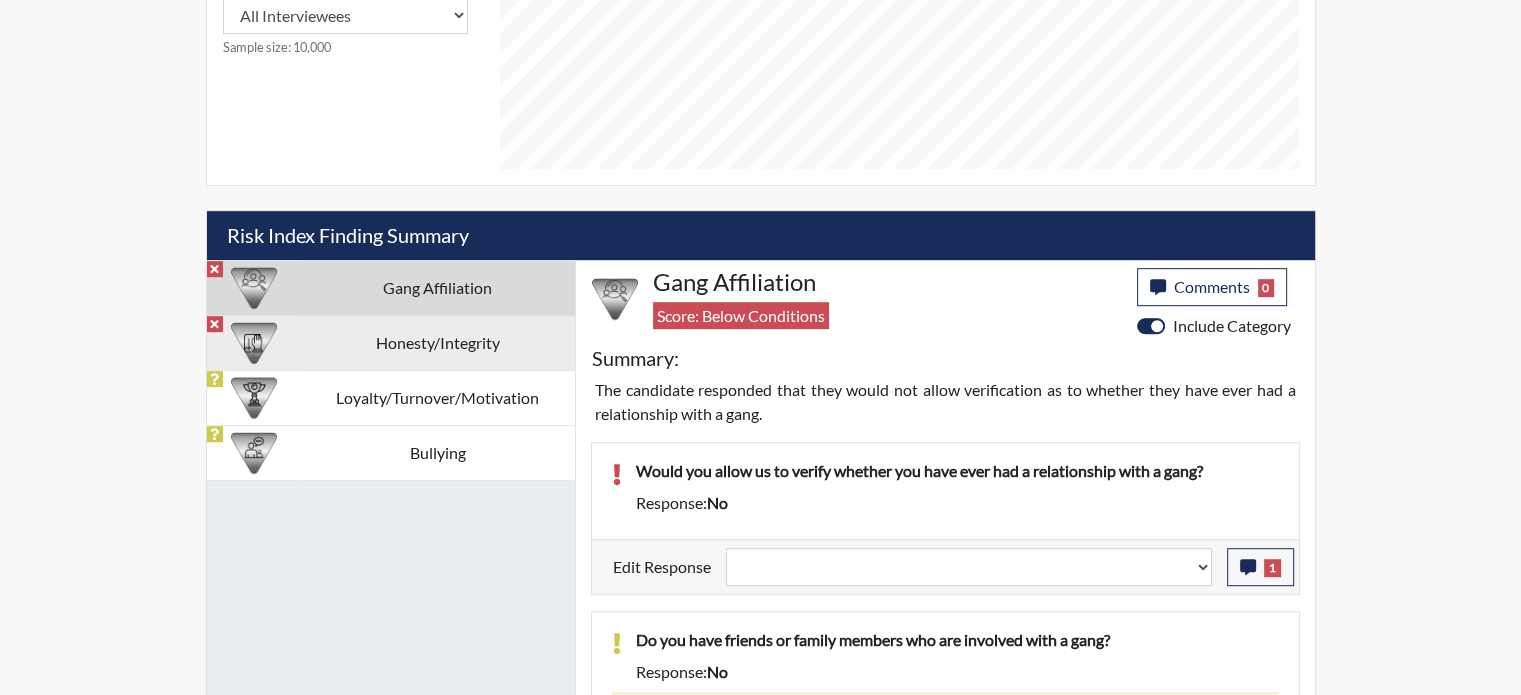 click on "Honesty/Integrity" at bounding box center (438, 342) 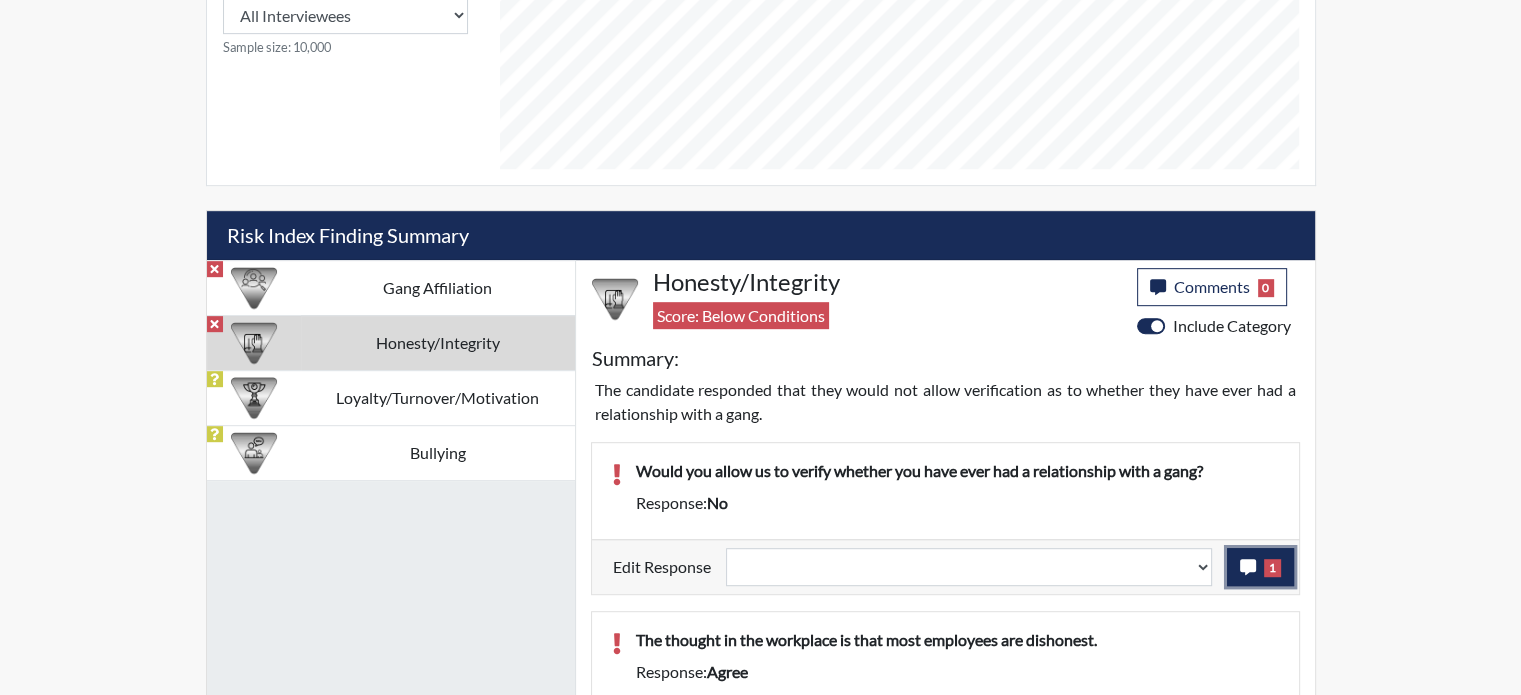 click 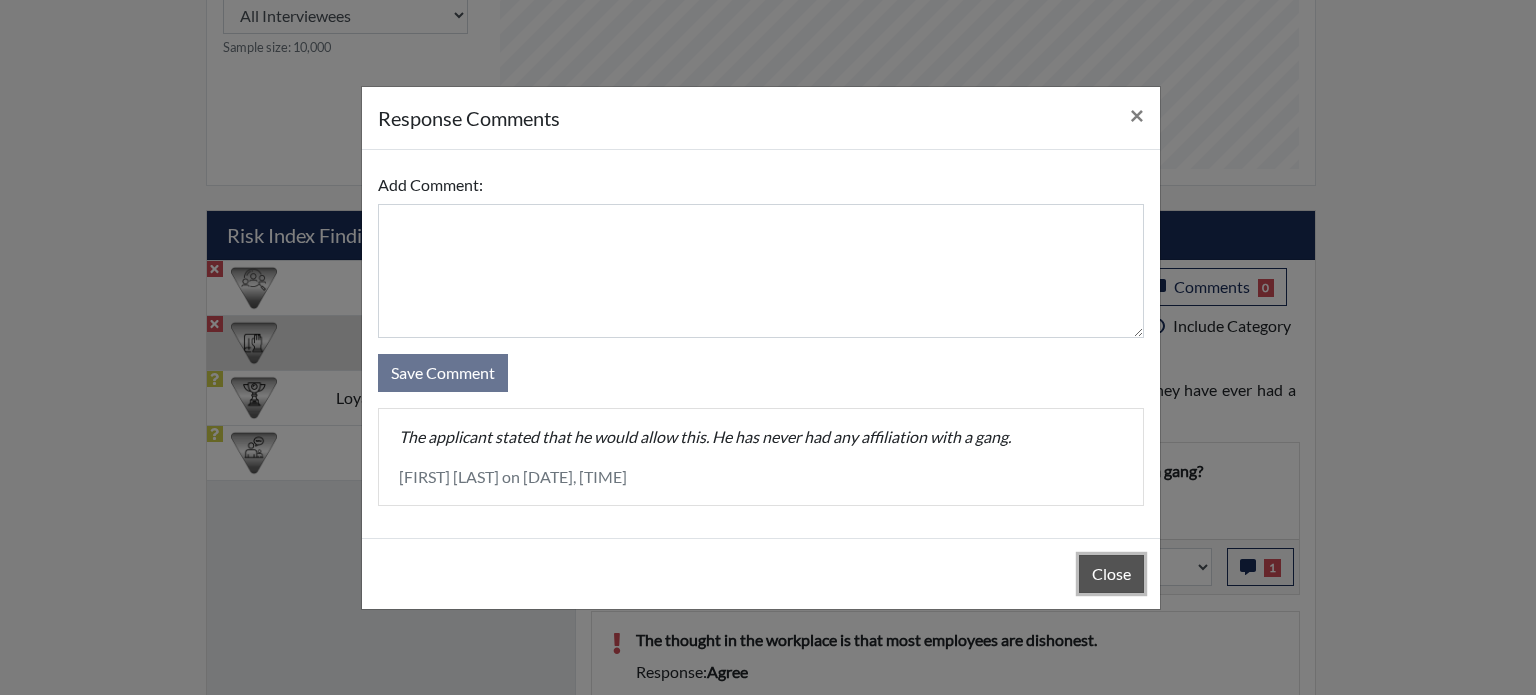 click on "Close" at bounding box center (1111, 574) 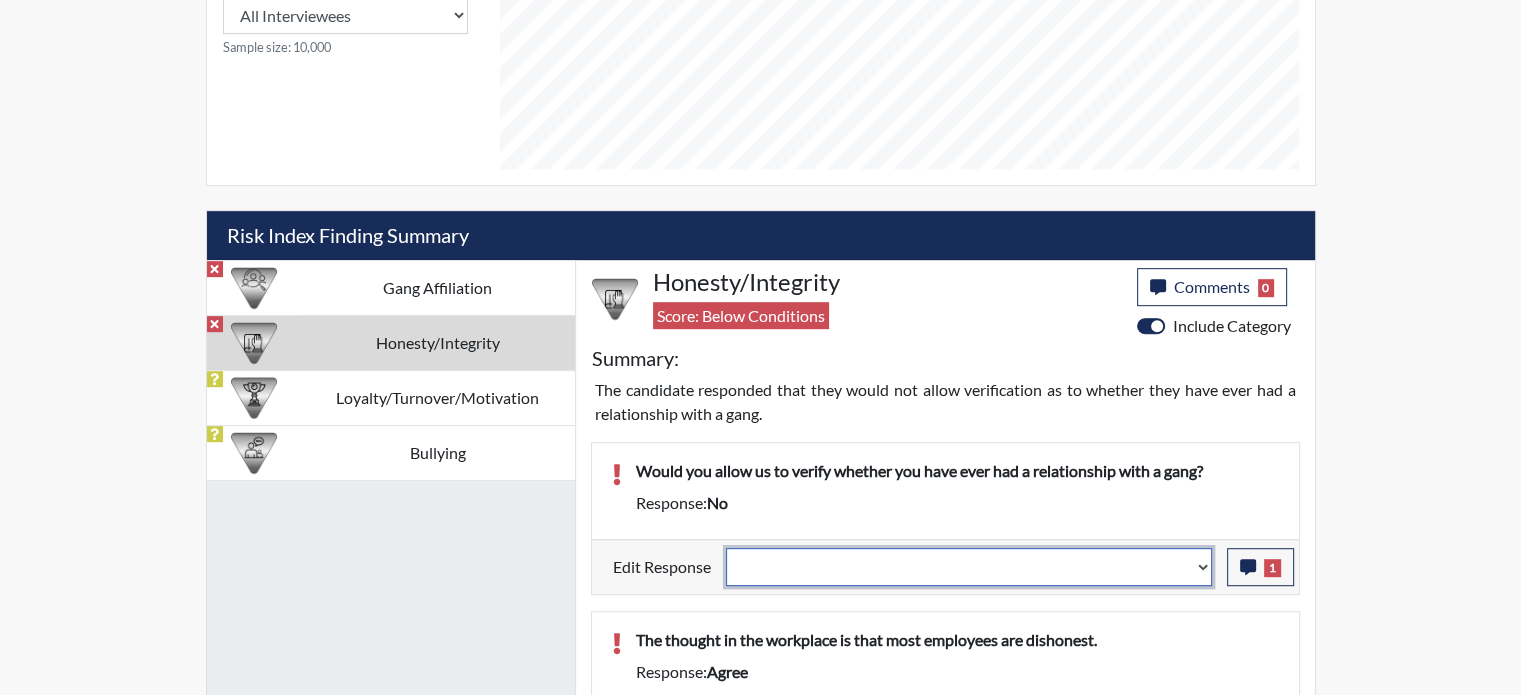click on "Question is not relevant. Results will be updated. Reasonable explanation provided. Results will be updated. Response confirmed, which places the score below conditions. Clear the response edit. Results will be updated." at bounding box center (969, 567) 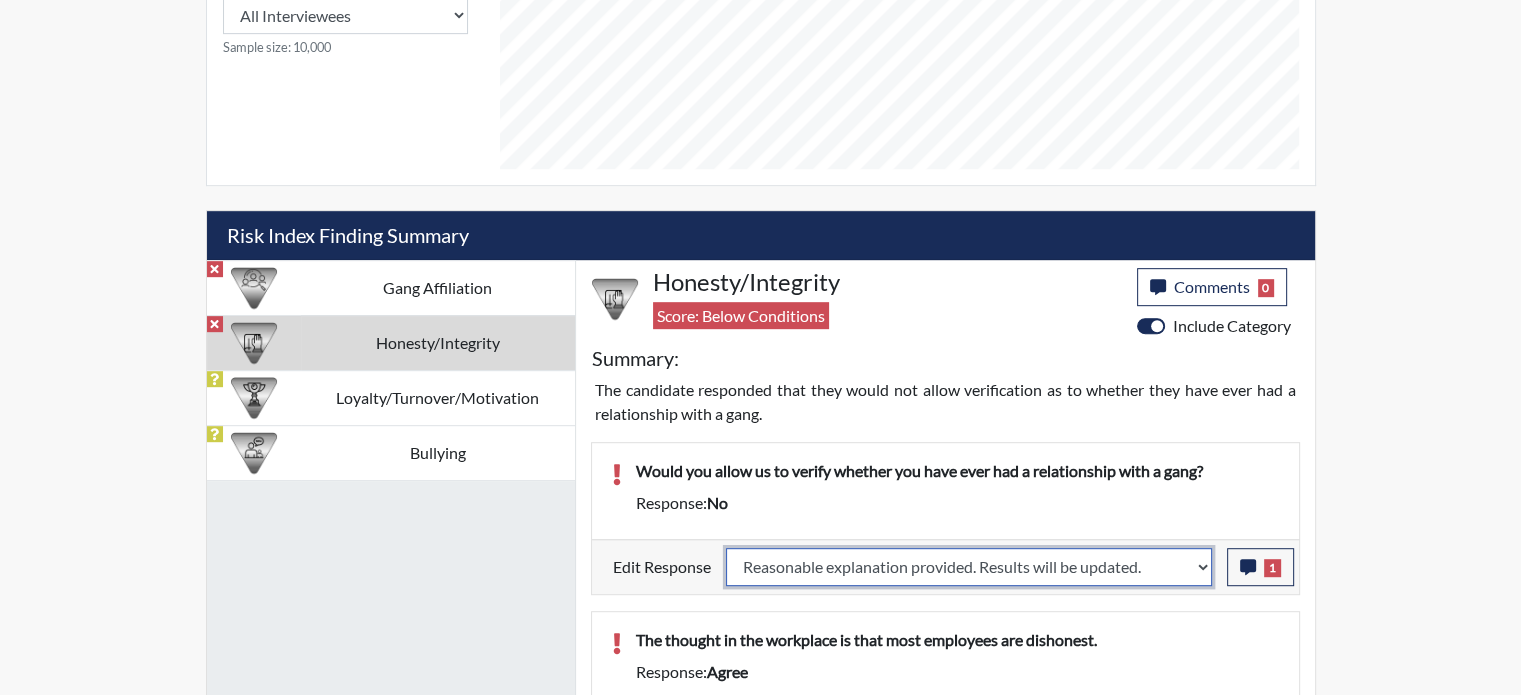 click on "Question is not relevant. Results will be updated. Reasonable explanation provided. Results will be updated. Response confirmed, which places the score below conditions. Clear the response edit. Results will be updated." at bounding box center [969, 567] 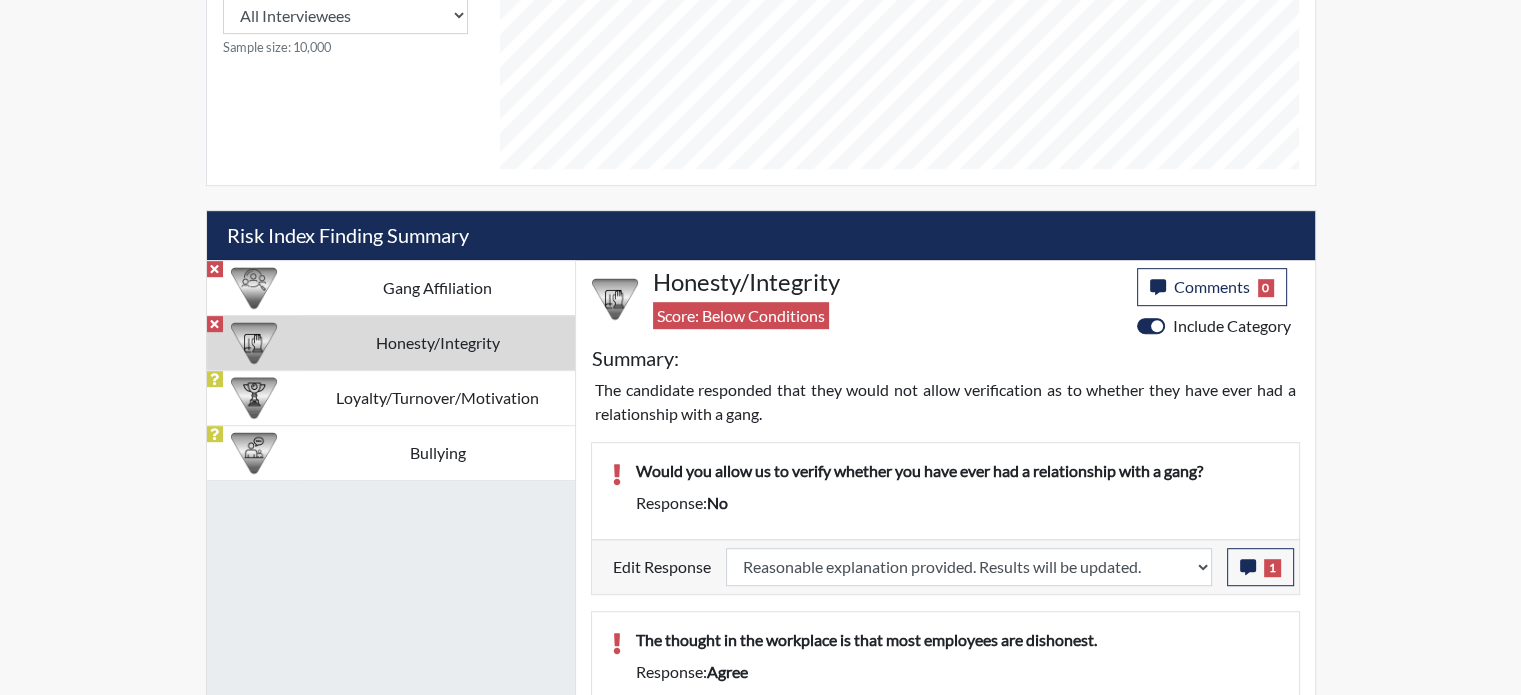 select 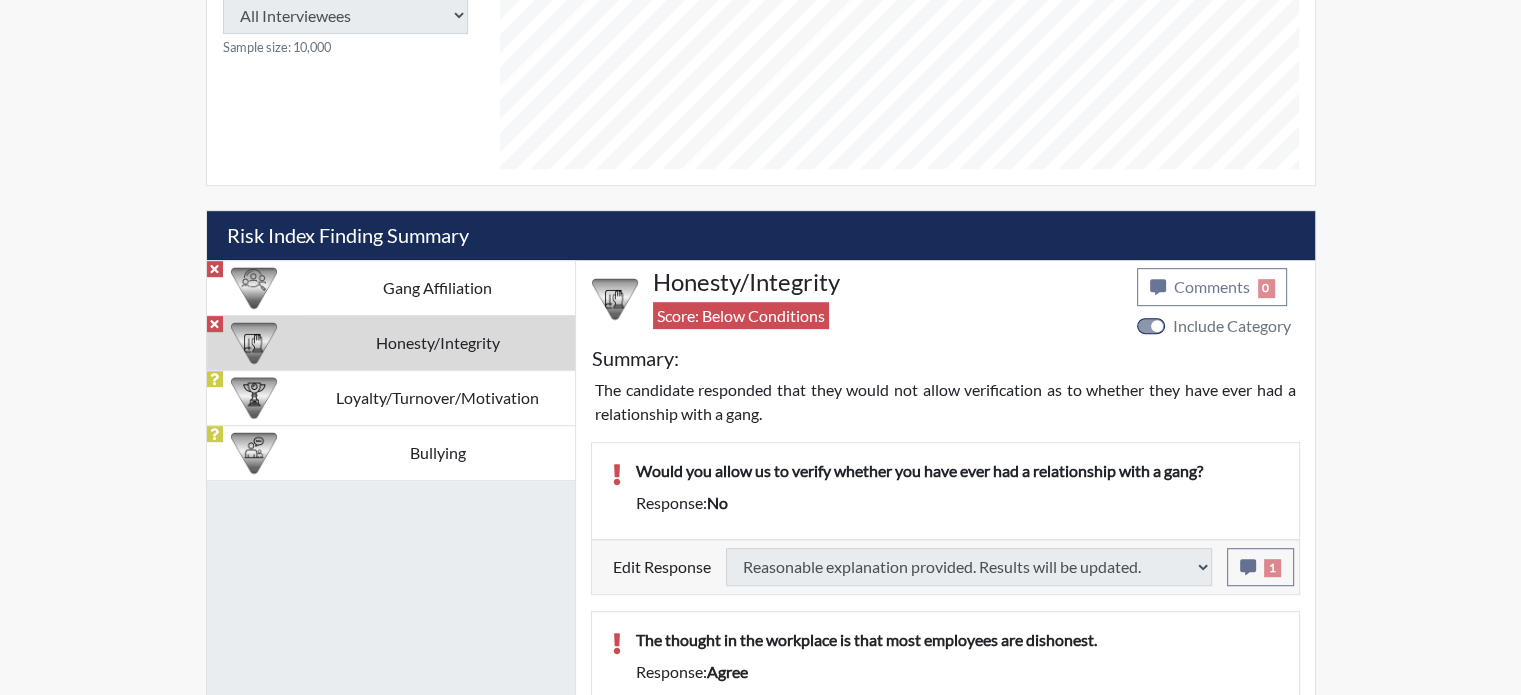 type on "Above Conditions" 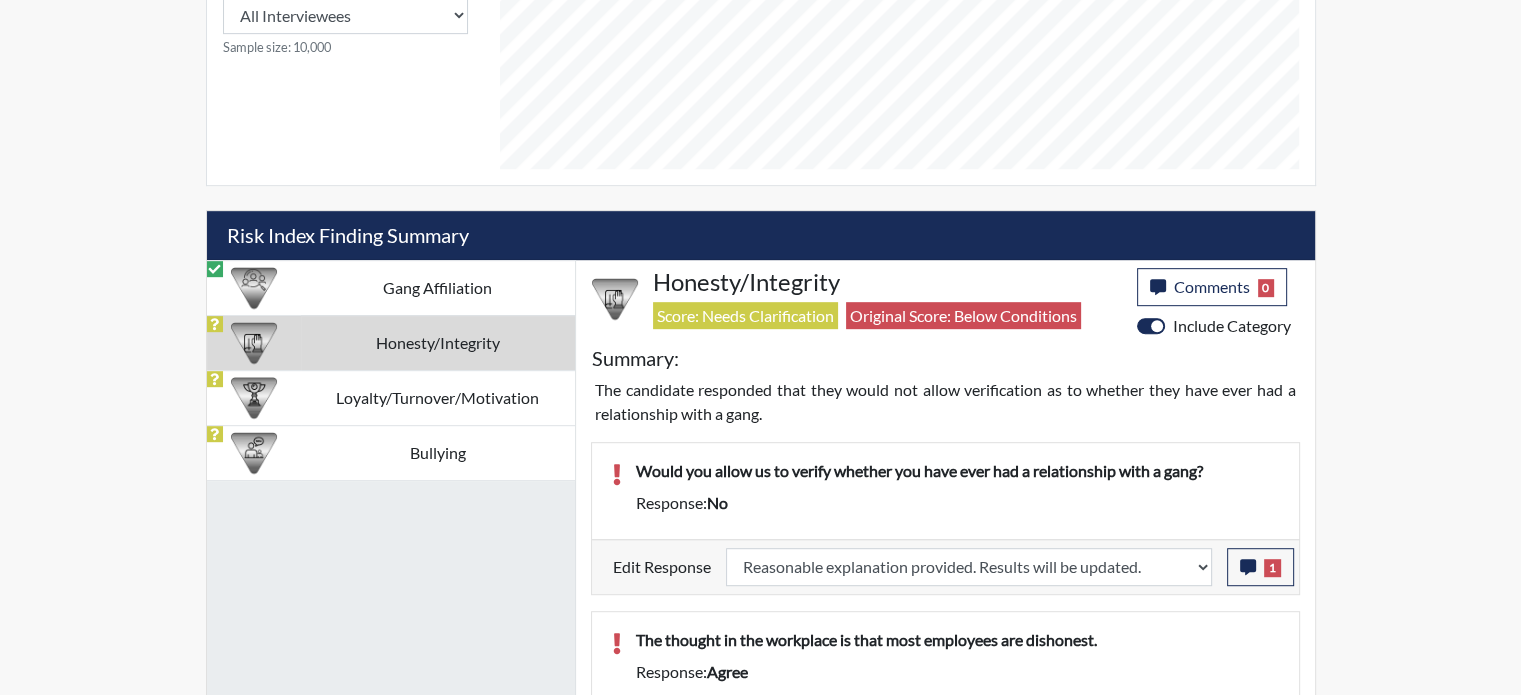 scroll, scrollTop: 999668, scrollLeft: 999168, axis: both 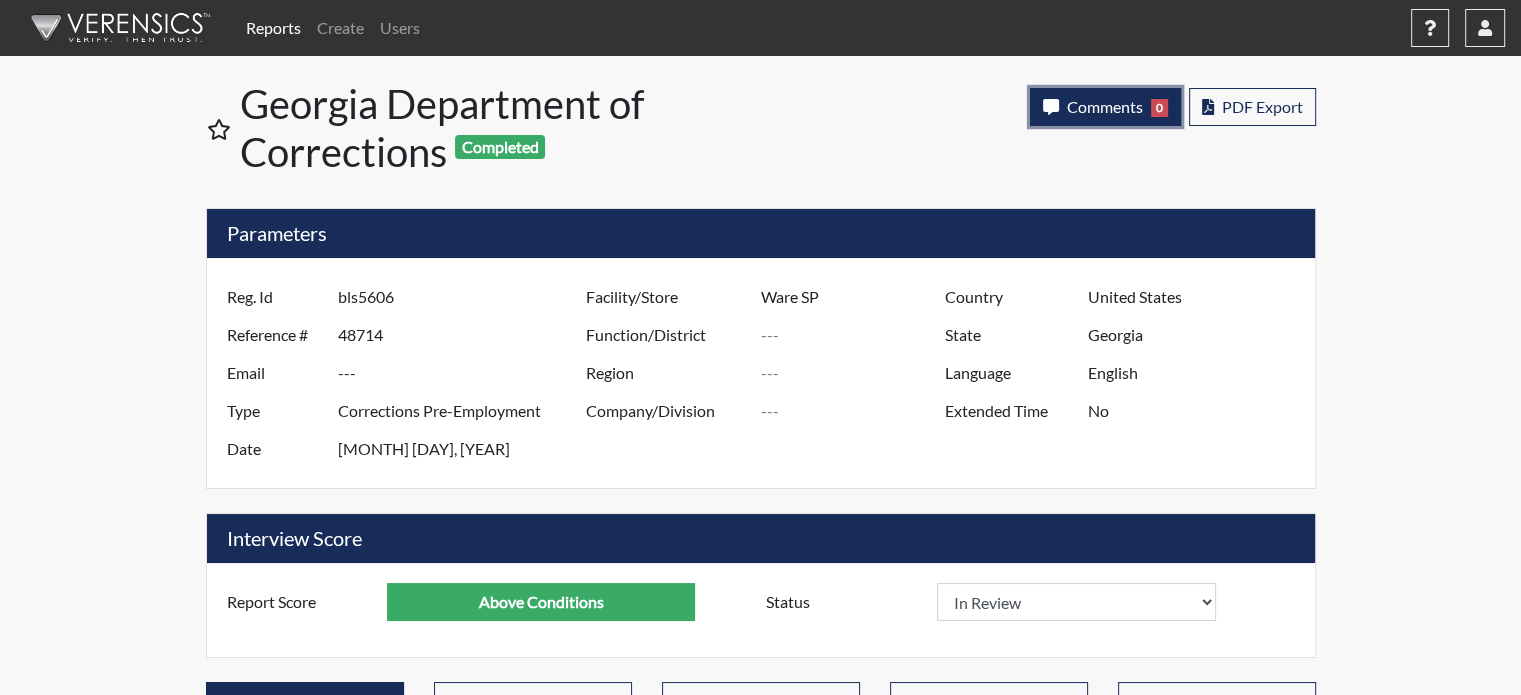 click on "Comments" at bounding box center (1105, 106) 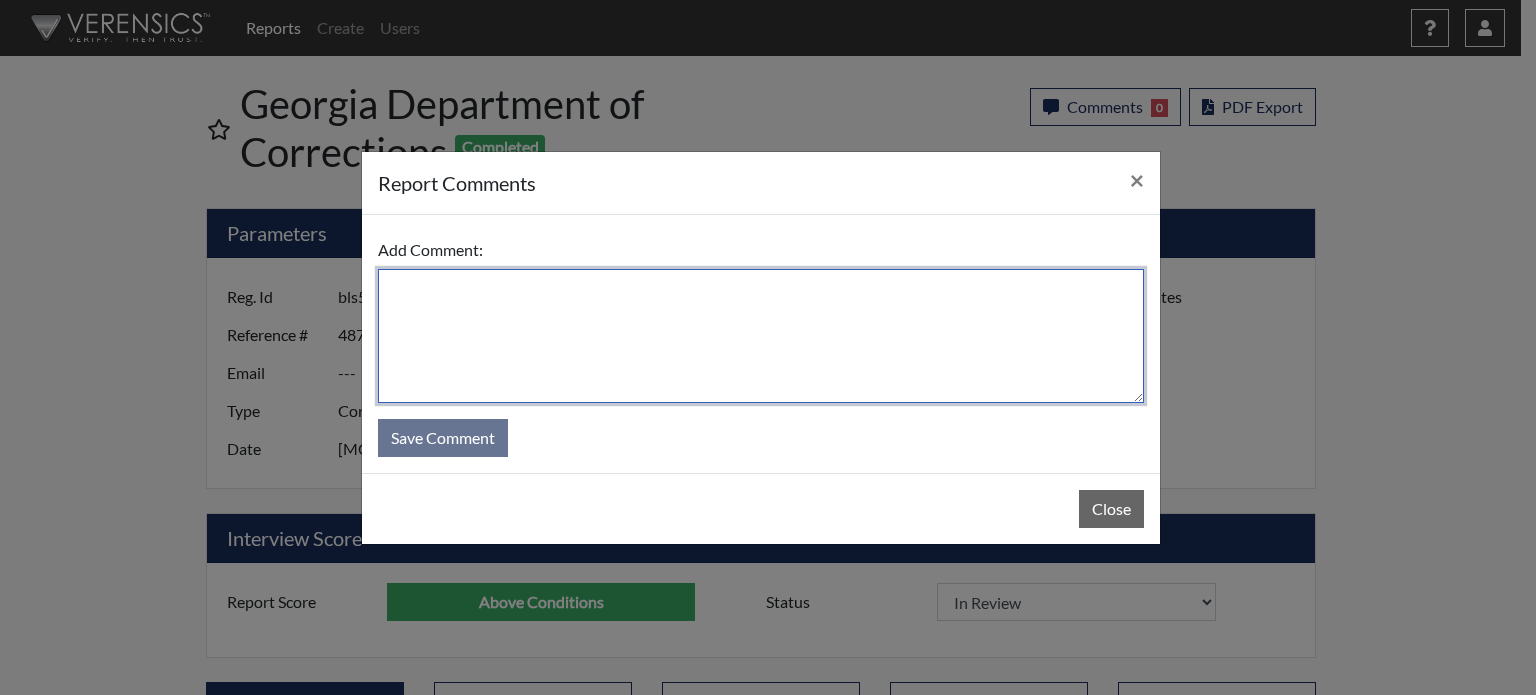 click at bounding box center (761, 336) 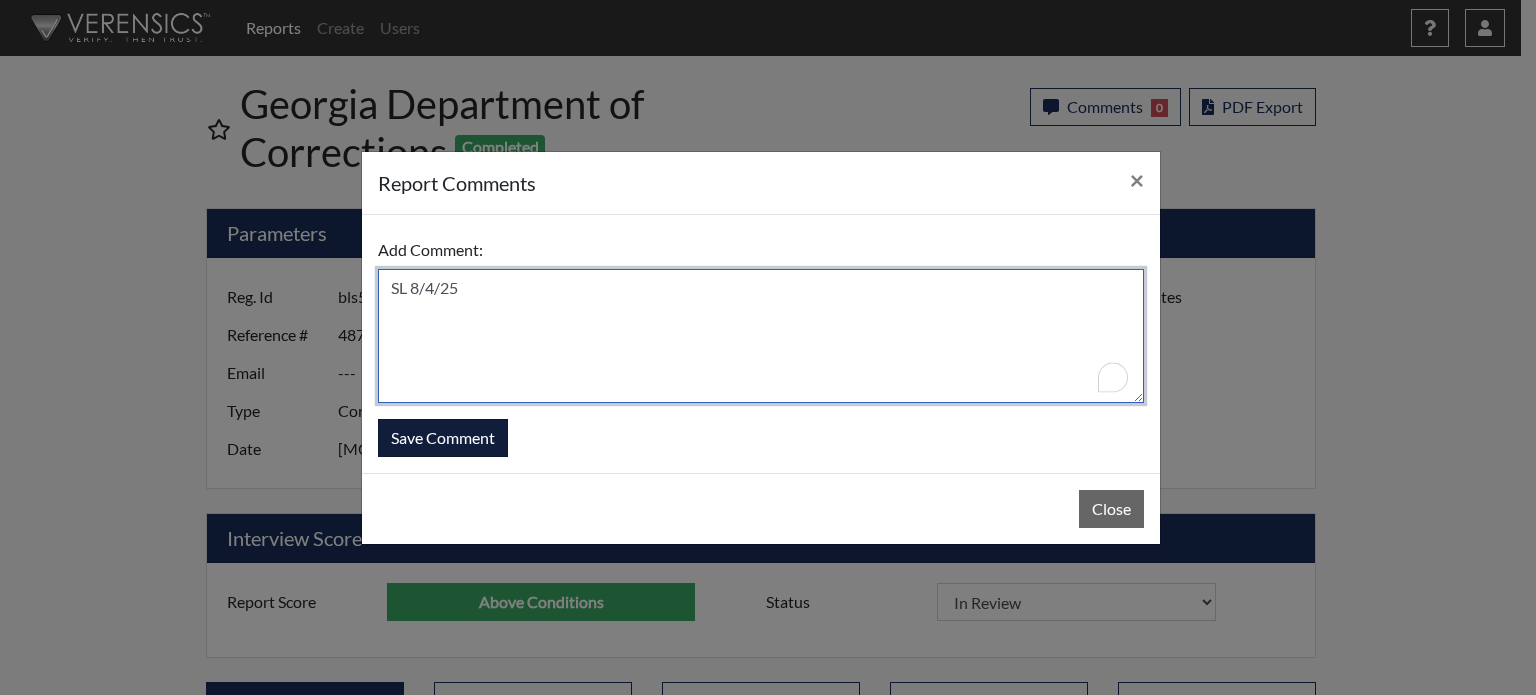 type on "SL 8/4/25" 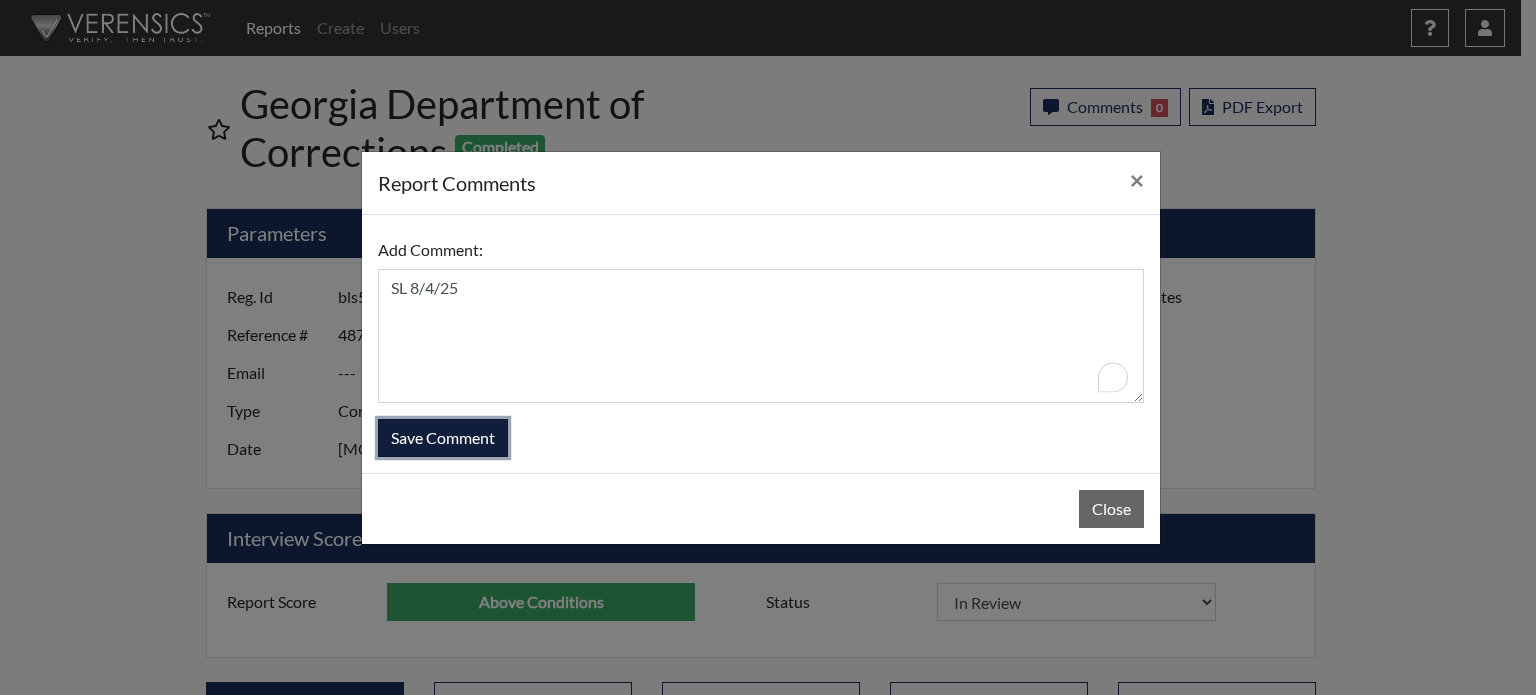 click on "Save Comment" at bounding box center [443, 438] 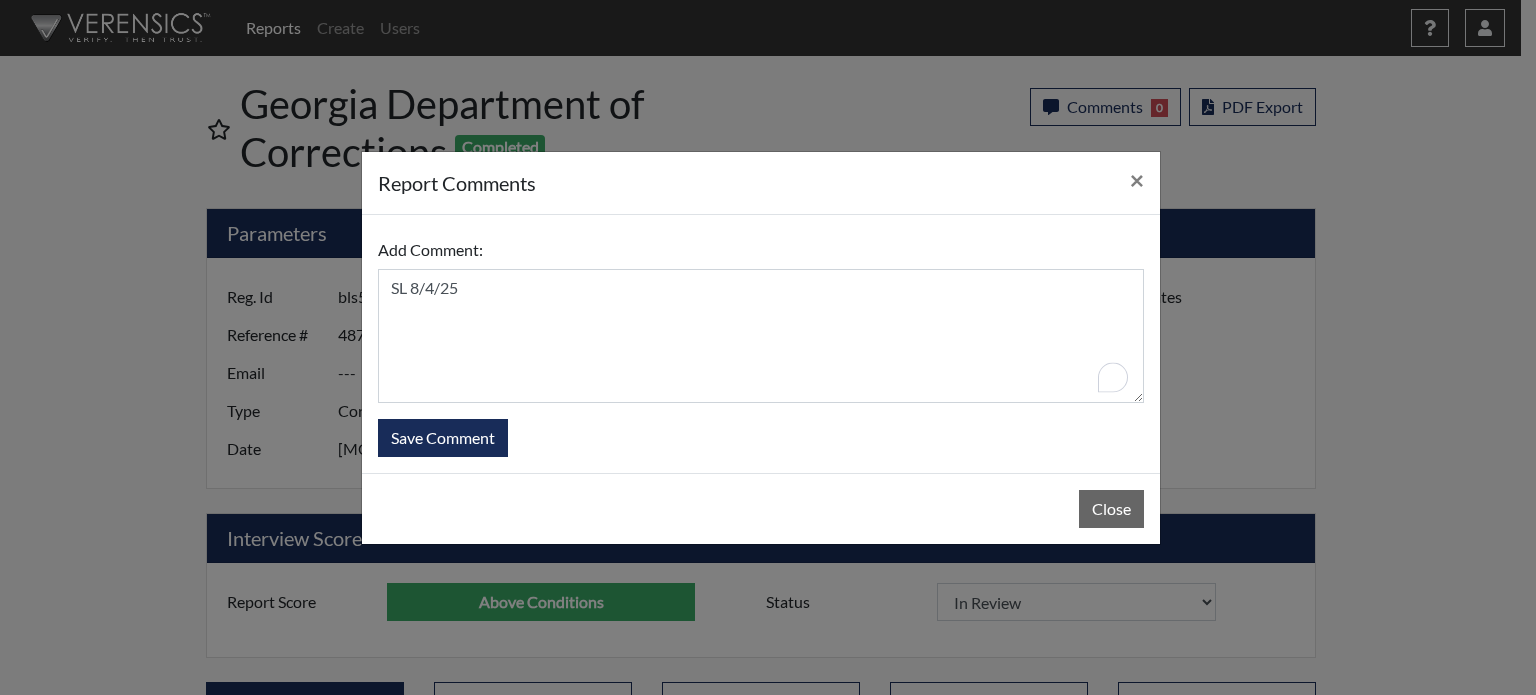 type 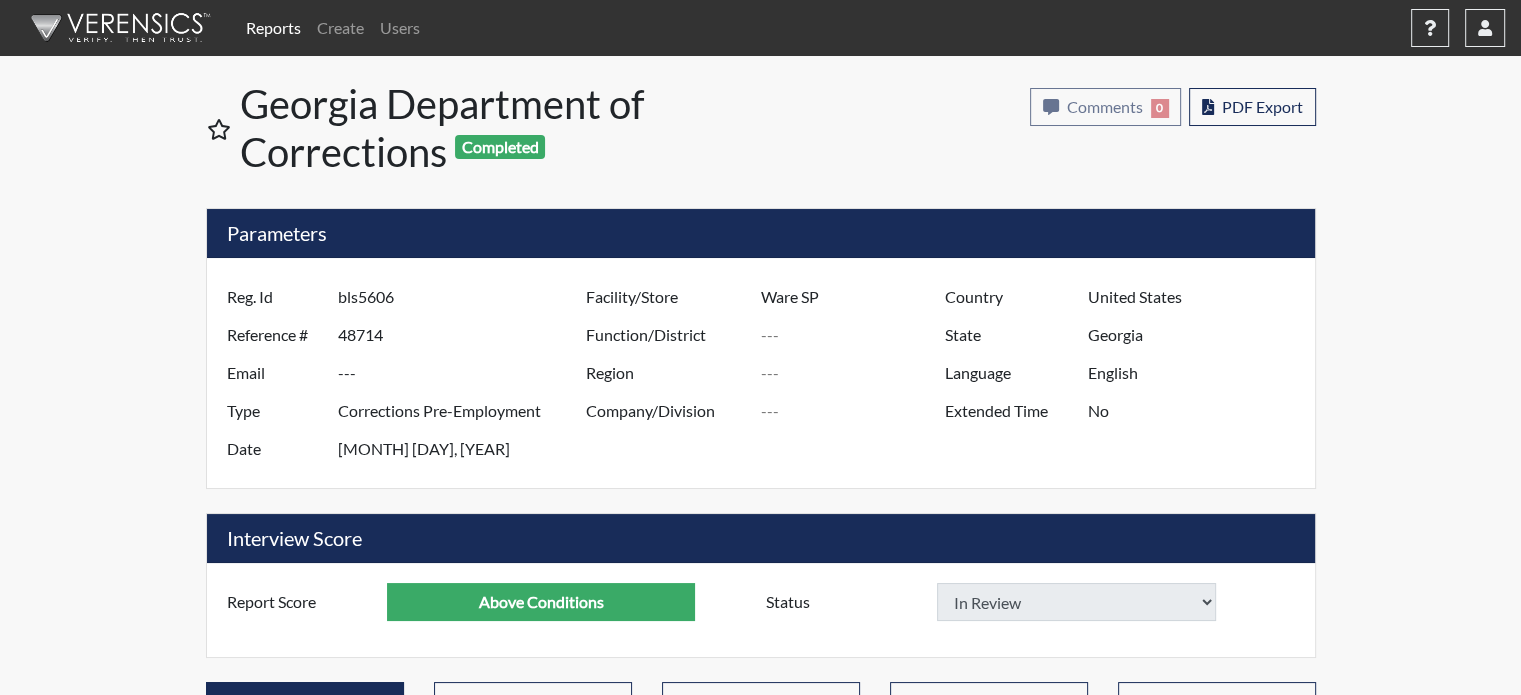 select 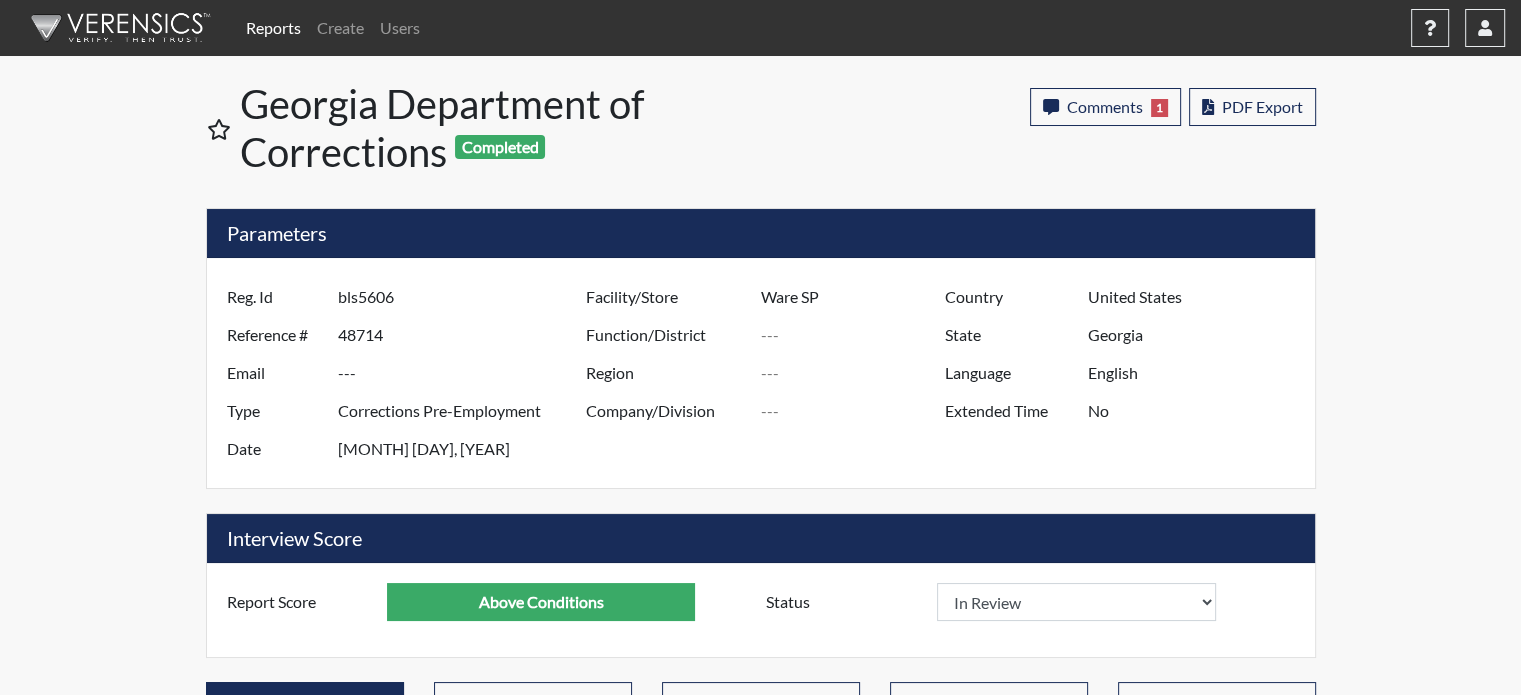 scroll, scrollTop: 999668, scrollLeft: 999168, axis: both 